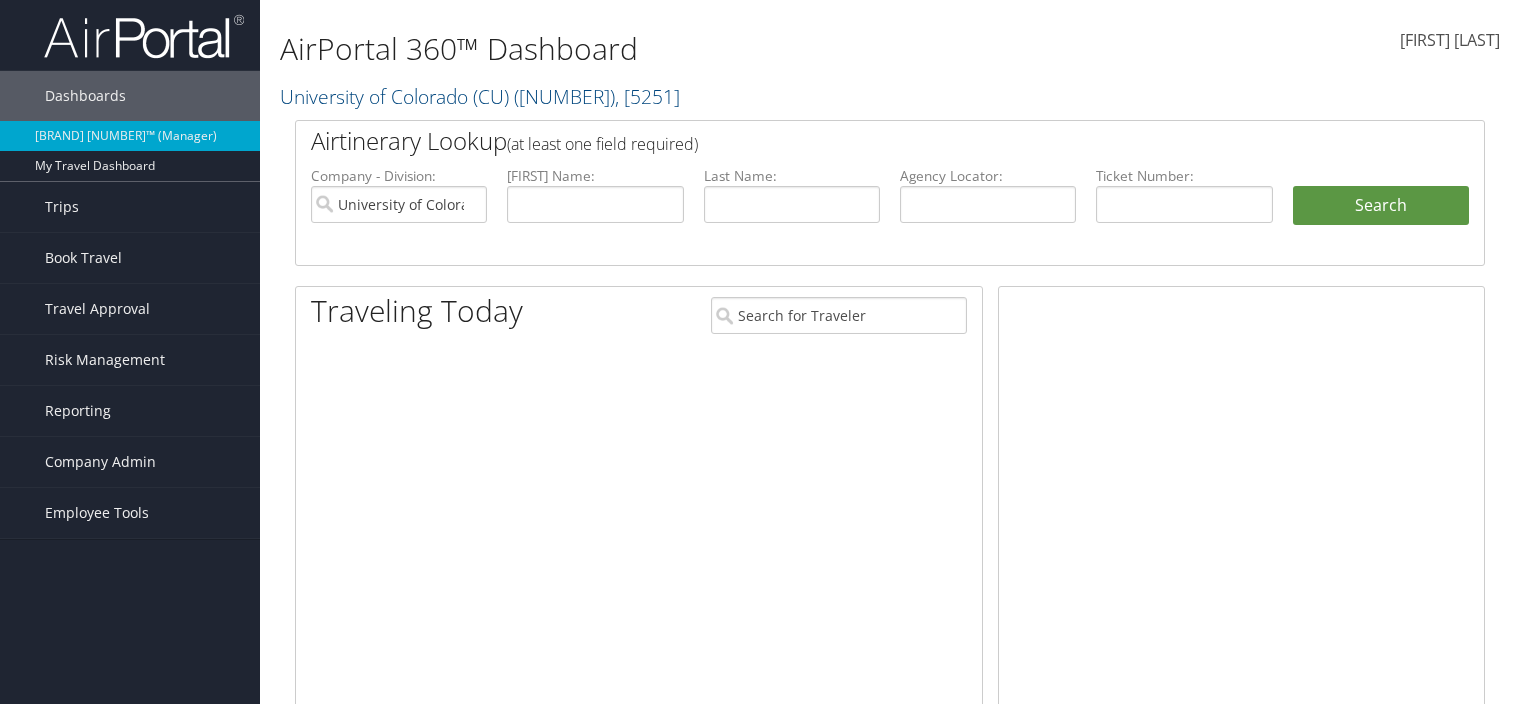 scroll, scrollTop: 0, scrollLeft: 0, axis: both 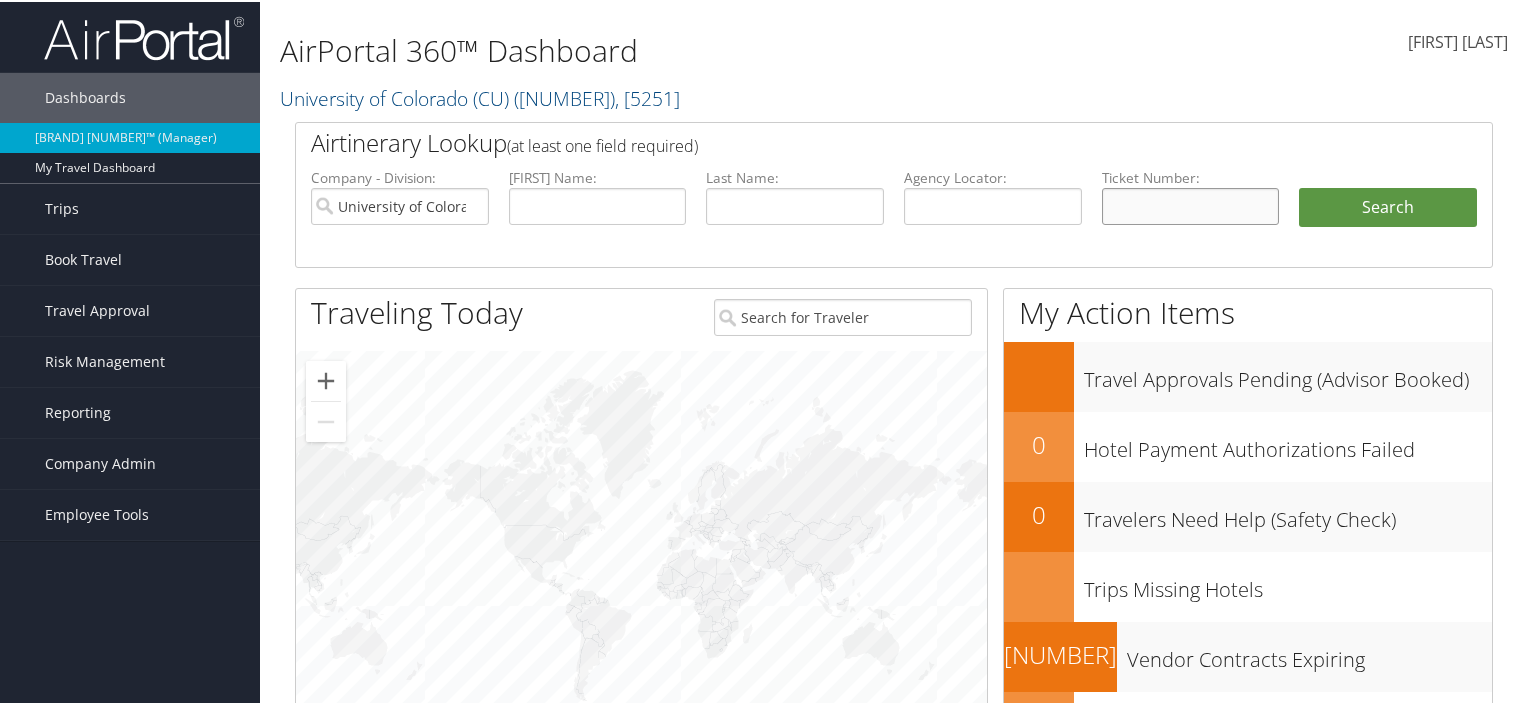 click at bounding box center [1191, 204] 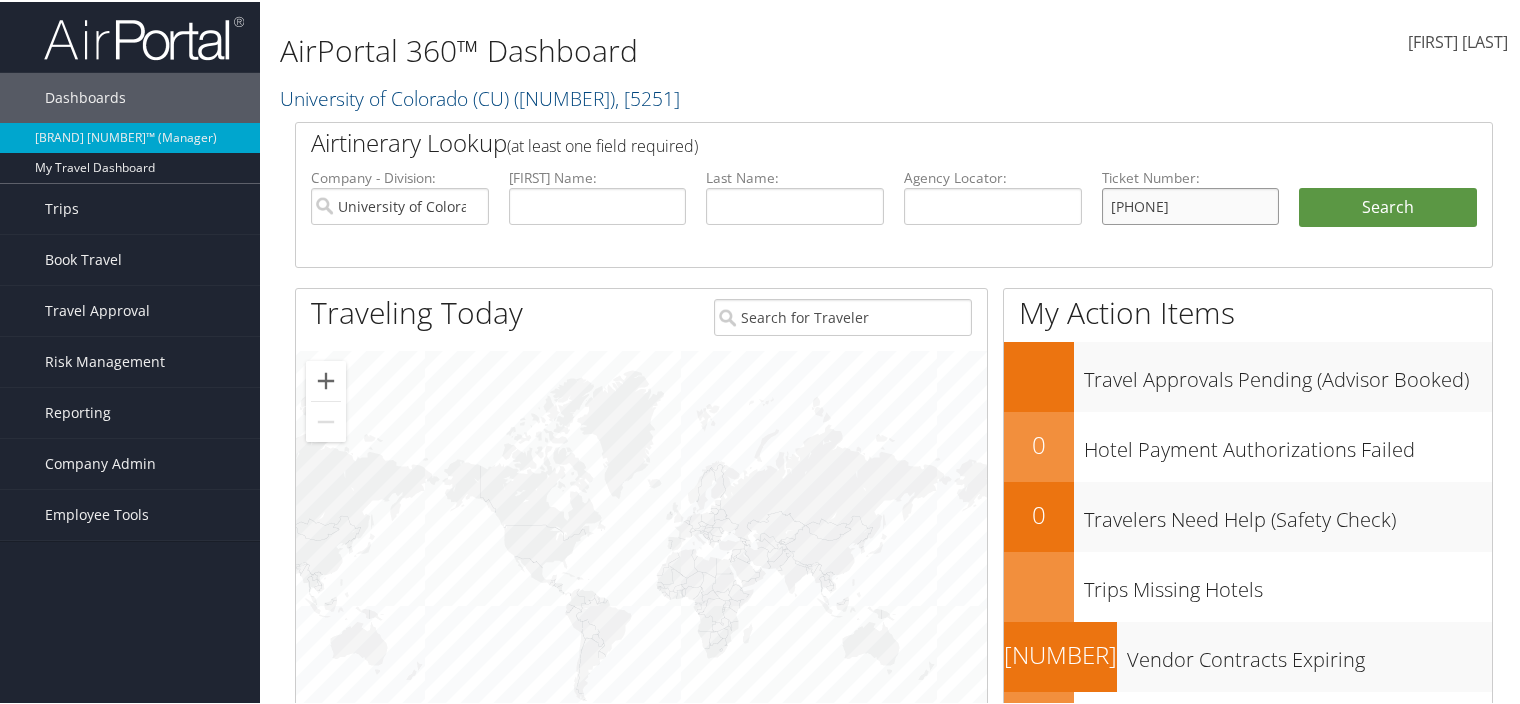 type on "[PHONE]" 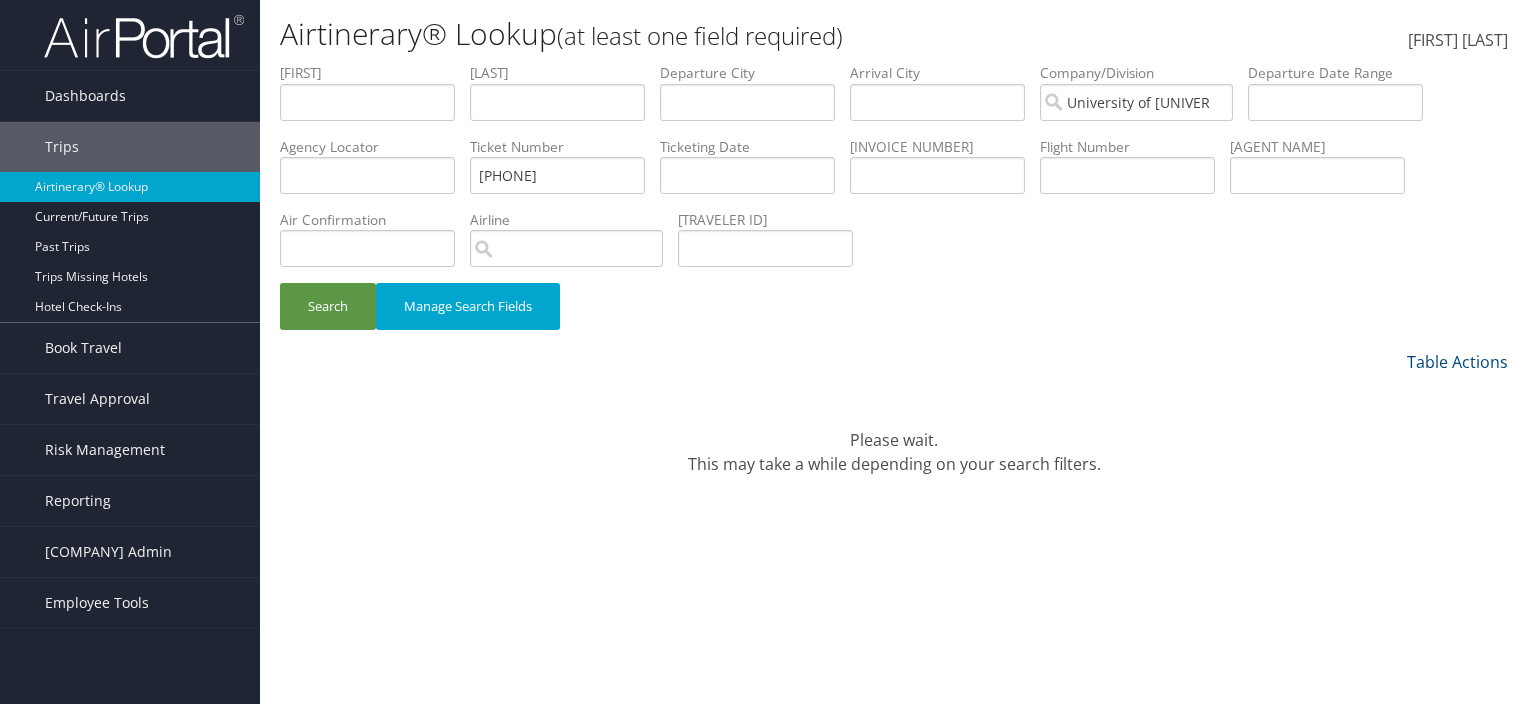 scroll, scrollTop: 0, scrollLeft: 0, axis: both 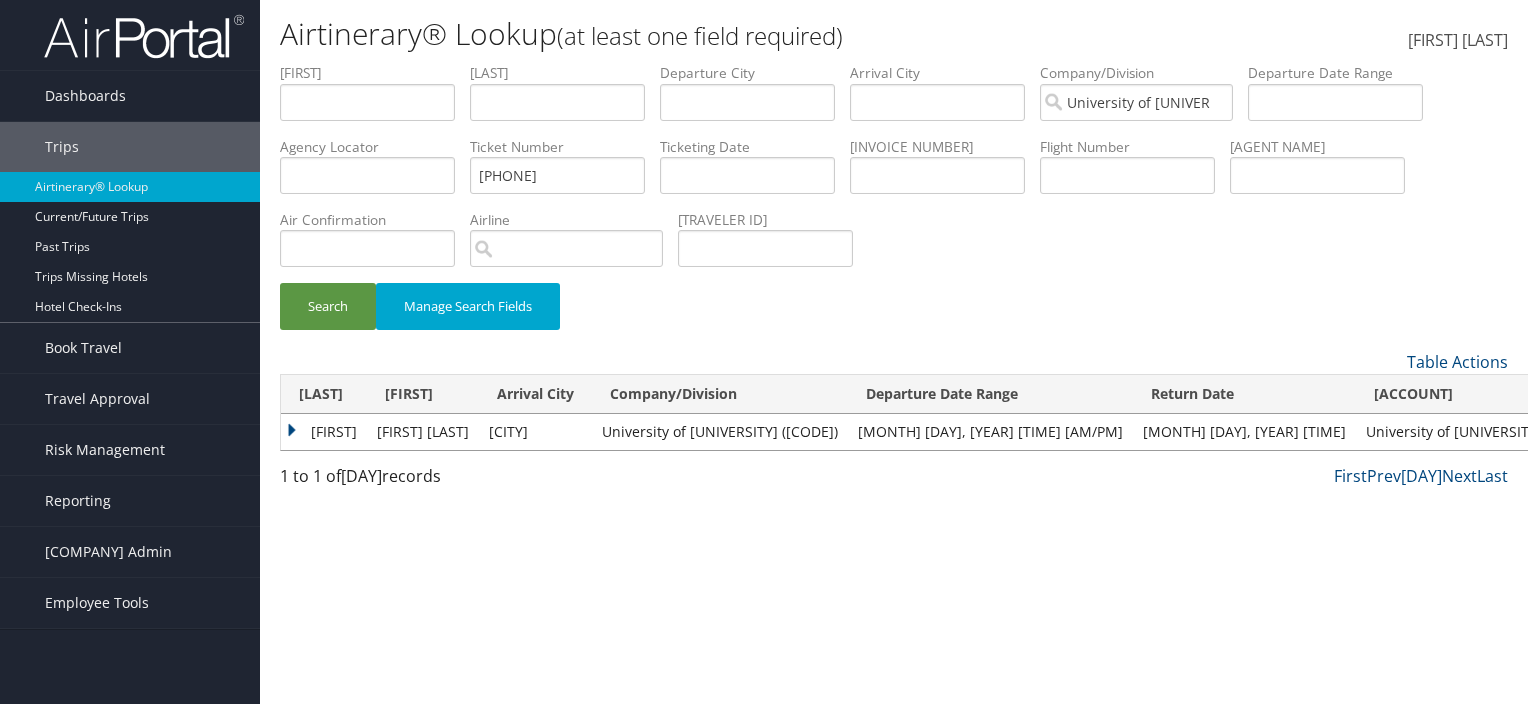click on "JAMES" at bounding box center (324, 432) 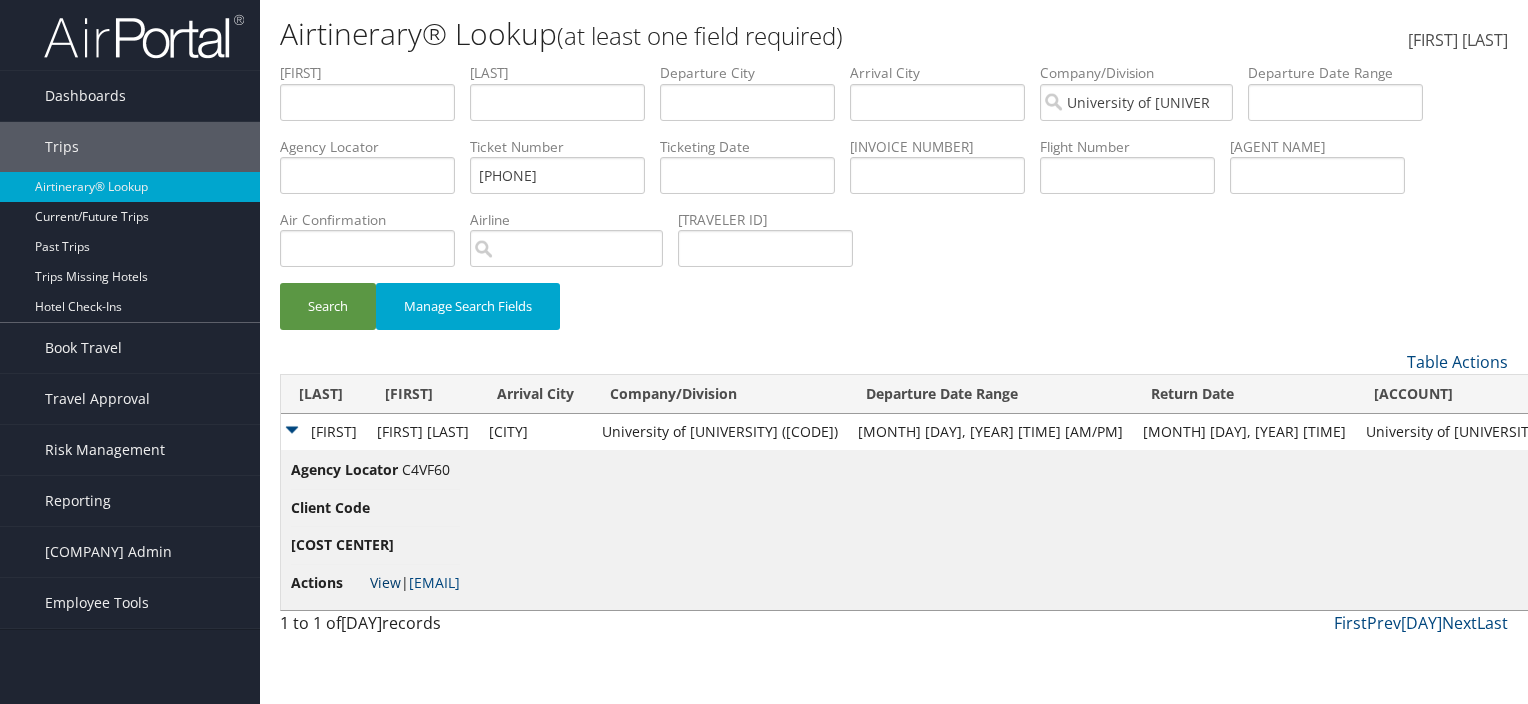 click on "View" at bounding box center [385, 582] 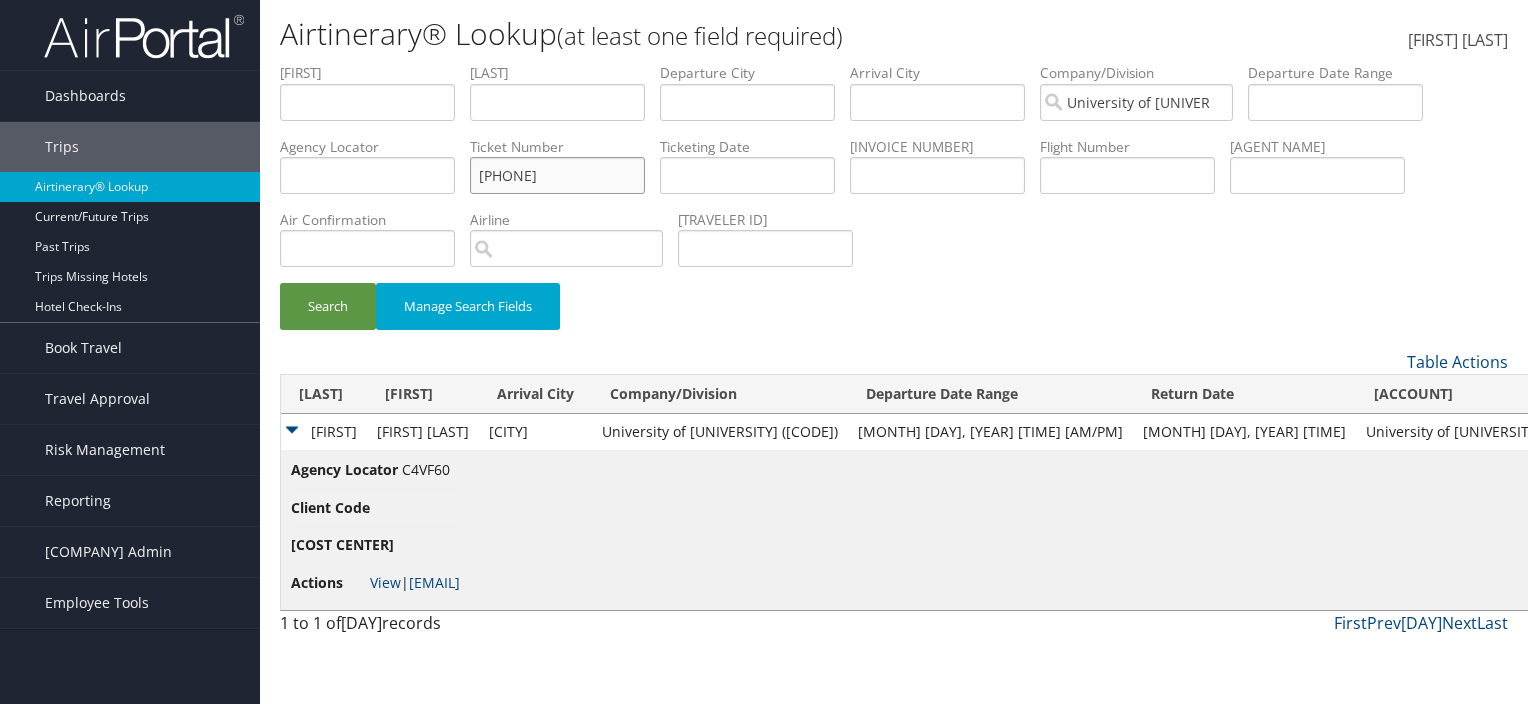 drag, startPoint x: 612, startPoint y: 168, endPoint x: 409, endPoint y: 169, distance: 203.00246 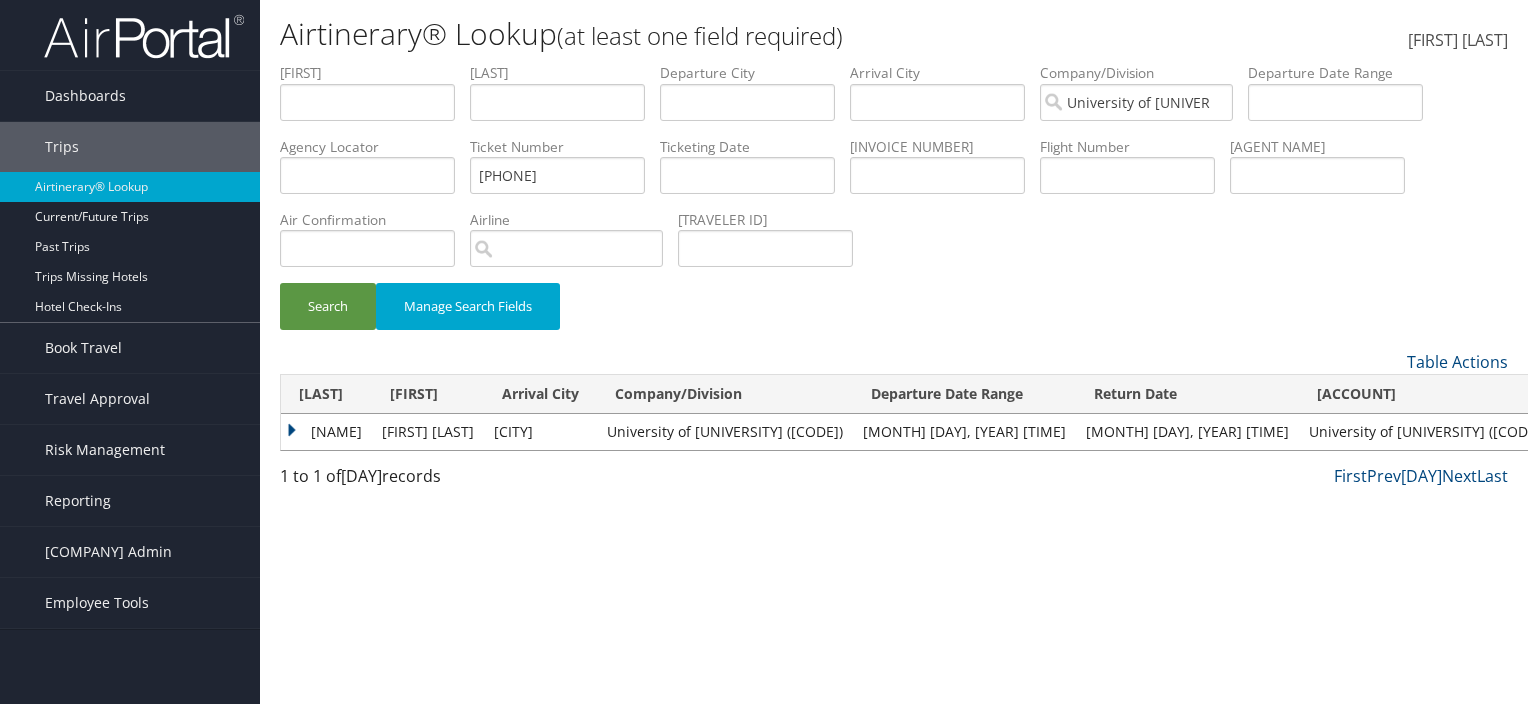click on "ZITRIN" at bounding box center (326, 432) 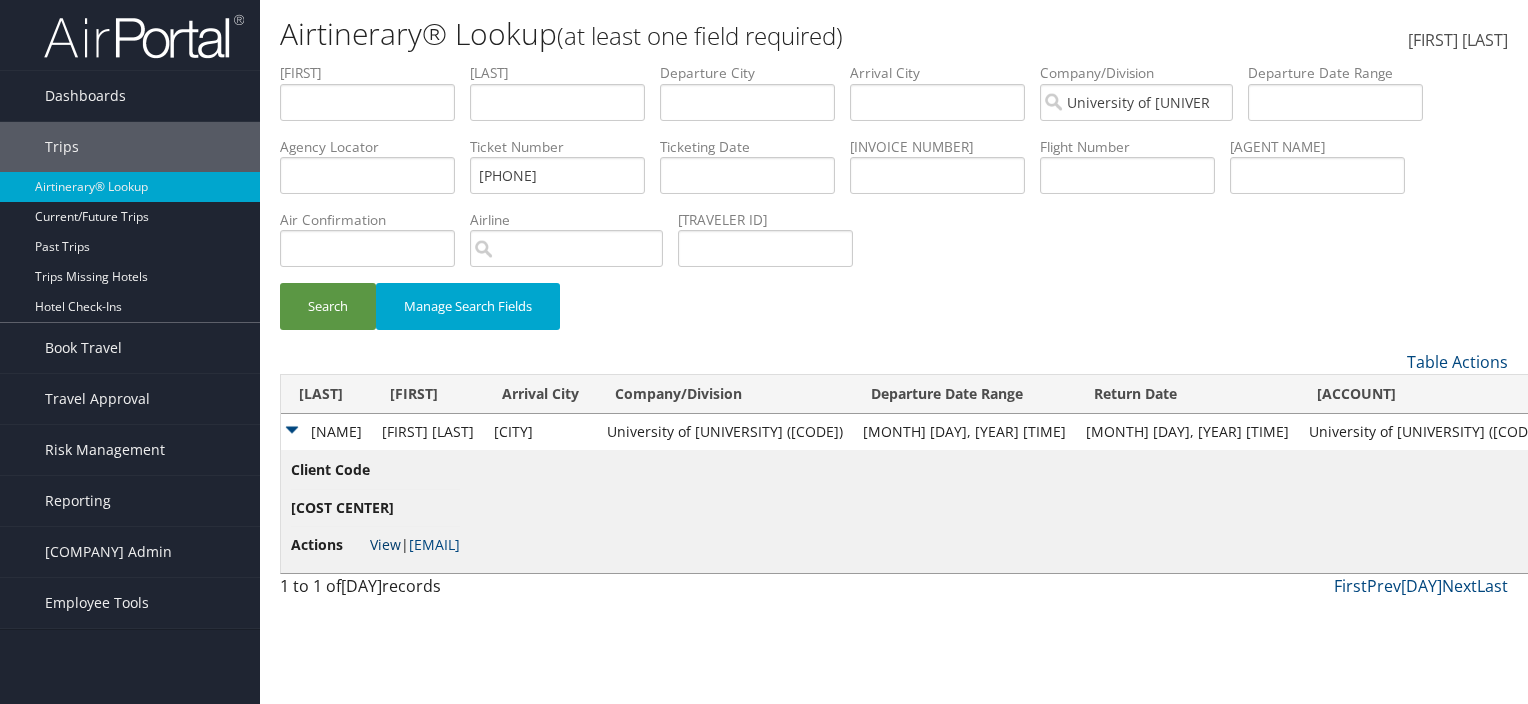 click on "View" at bounding box center [385, 544] 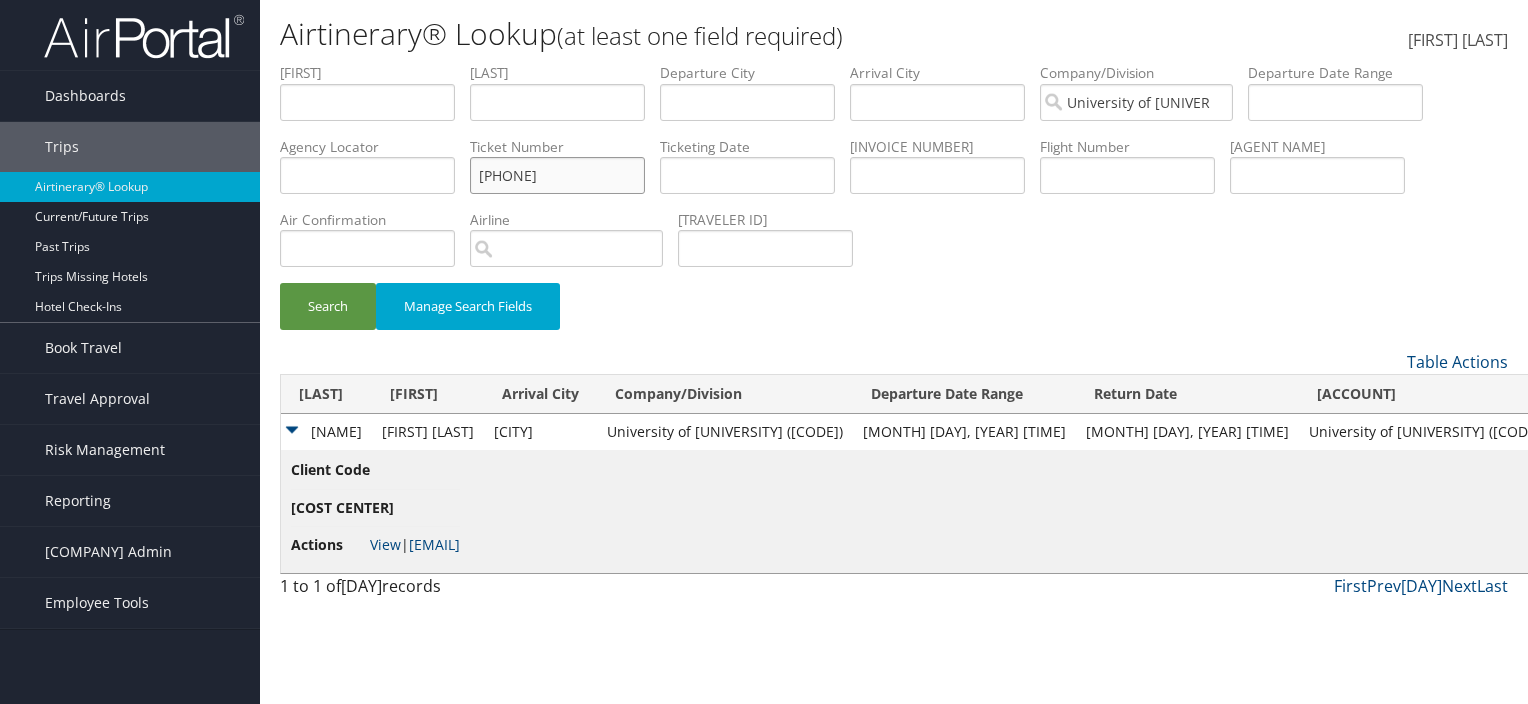 drag, startPoint x: 594, startPoint y: 181, endPoint x: 459, endPoint y: 183, distance: 135.01482 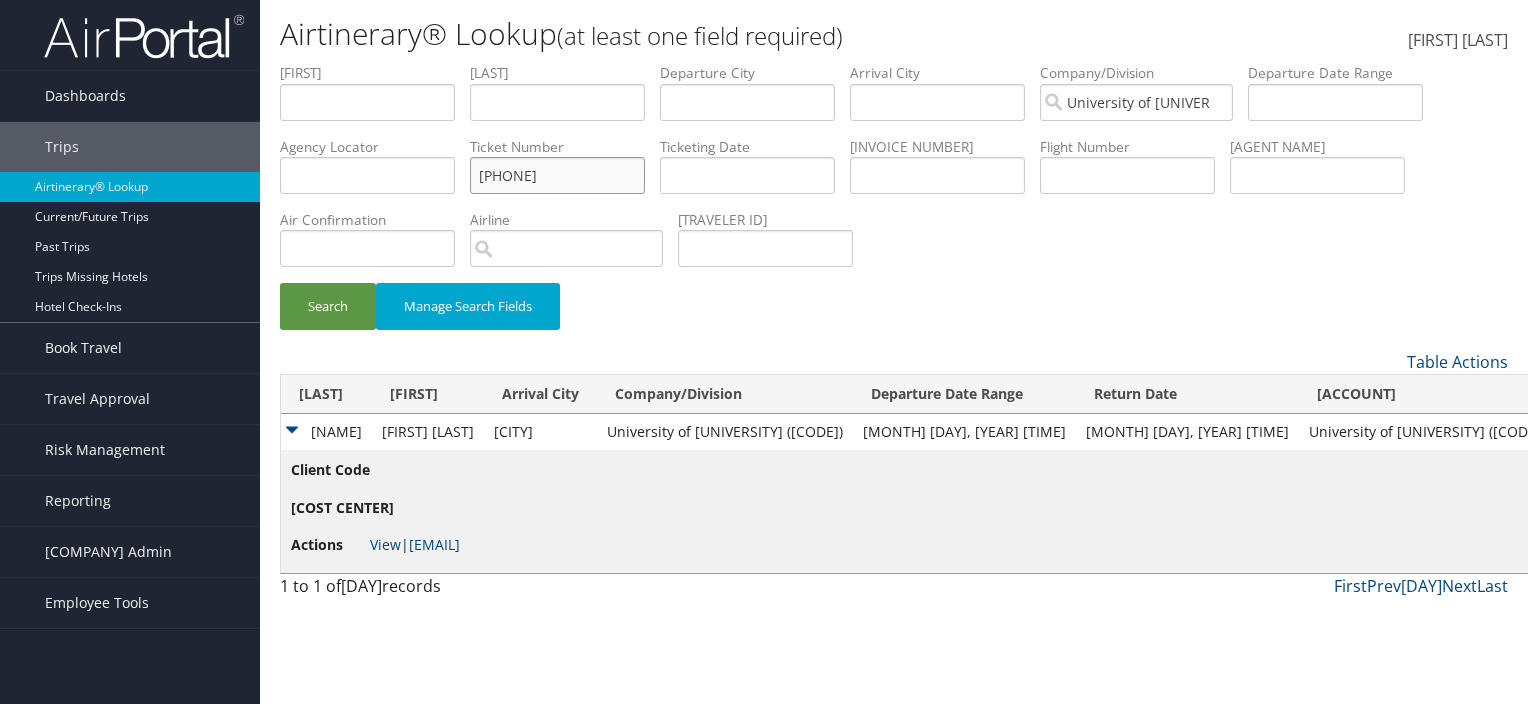 type on "0167307209933" 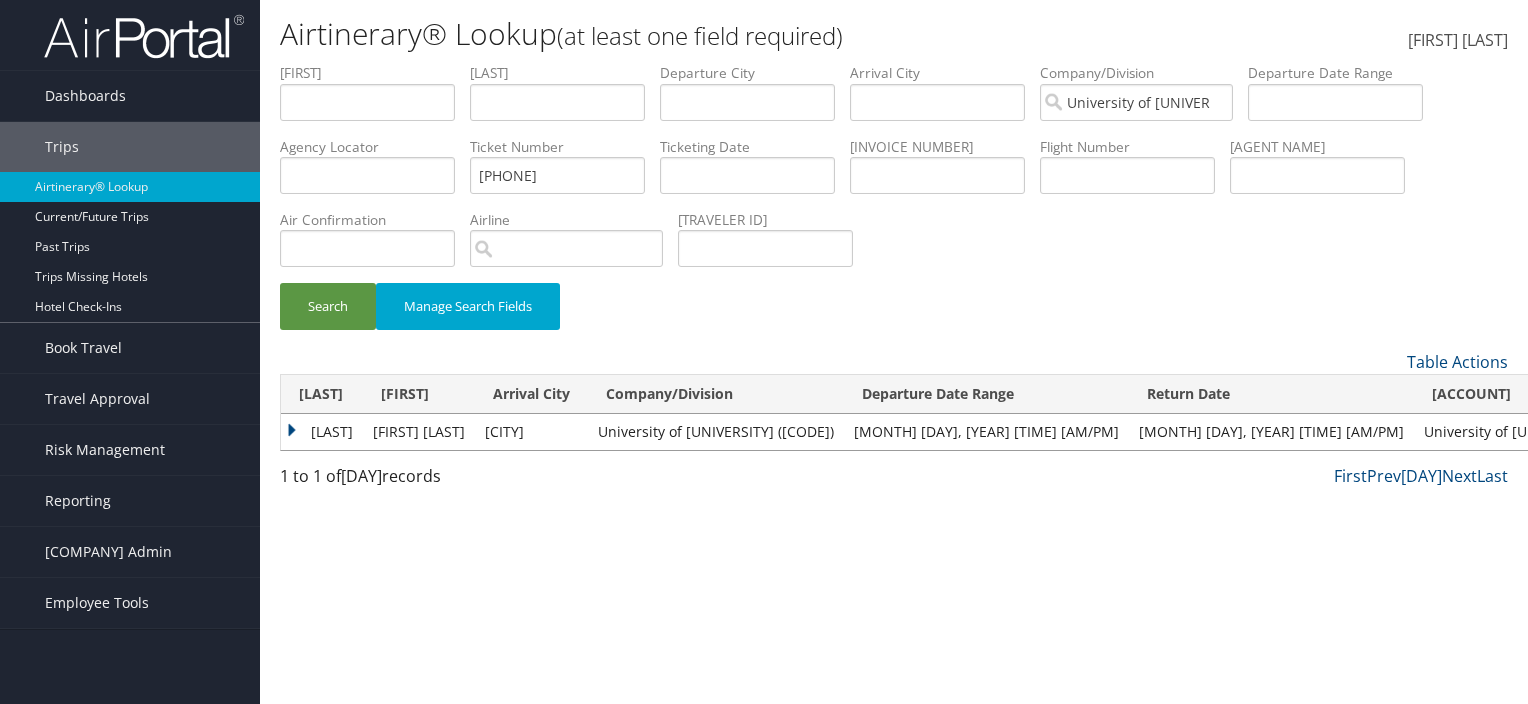 click on "OGUNSOLA" at bounding box center (322, 432) 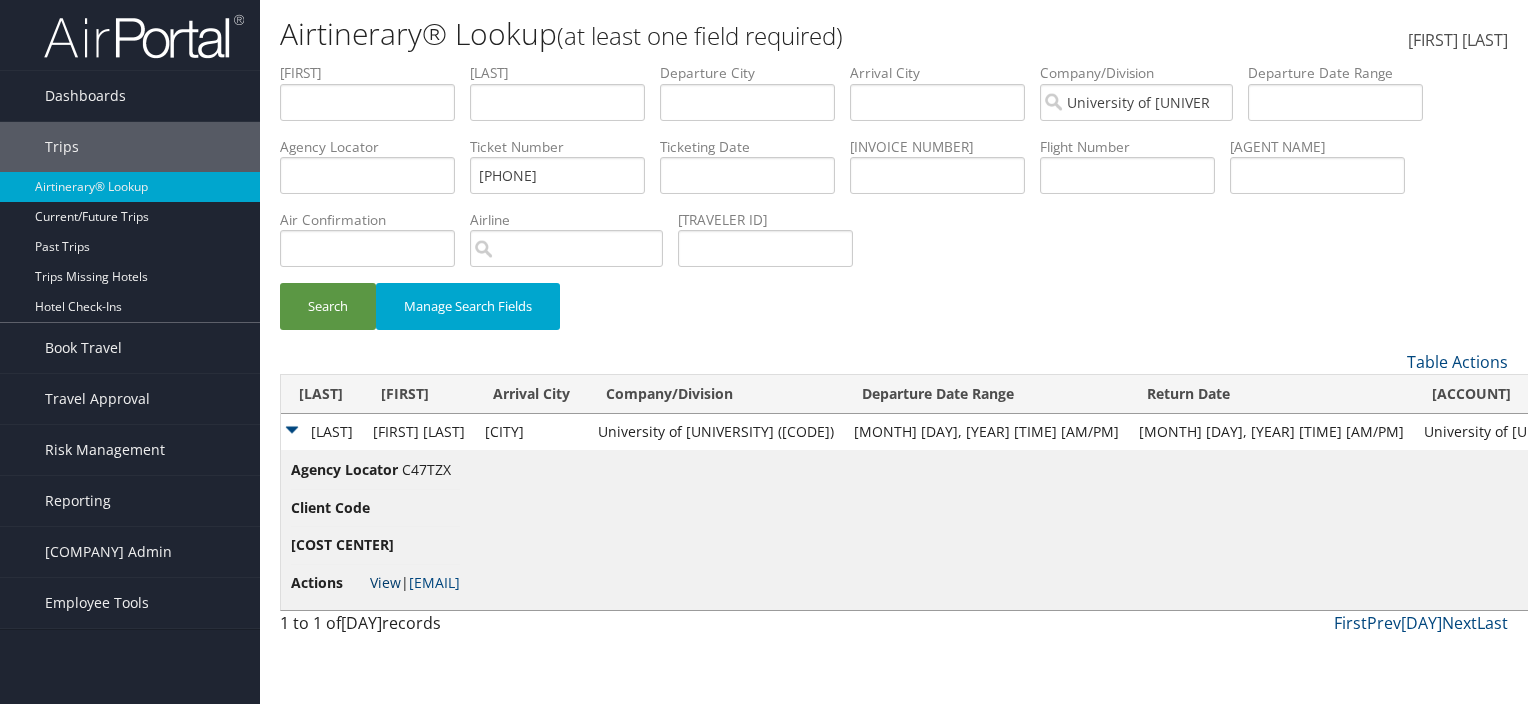click on "View" at bounding box center (385, 582) 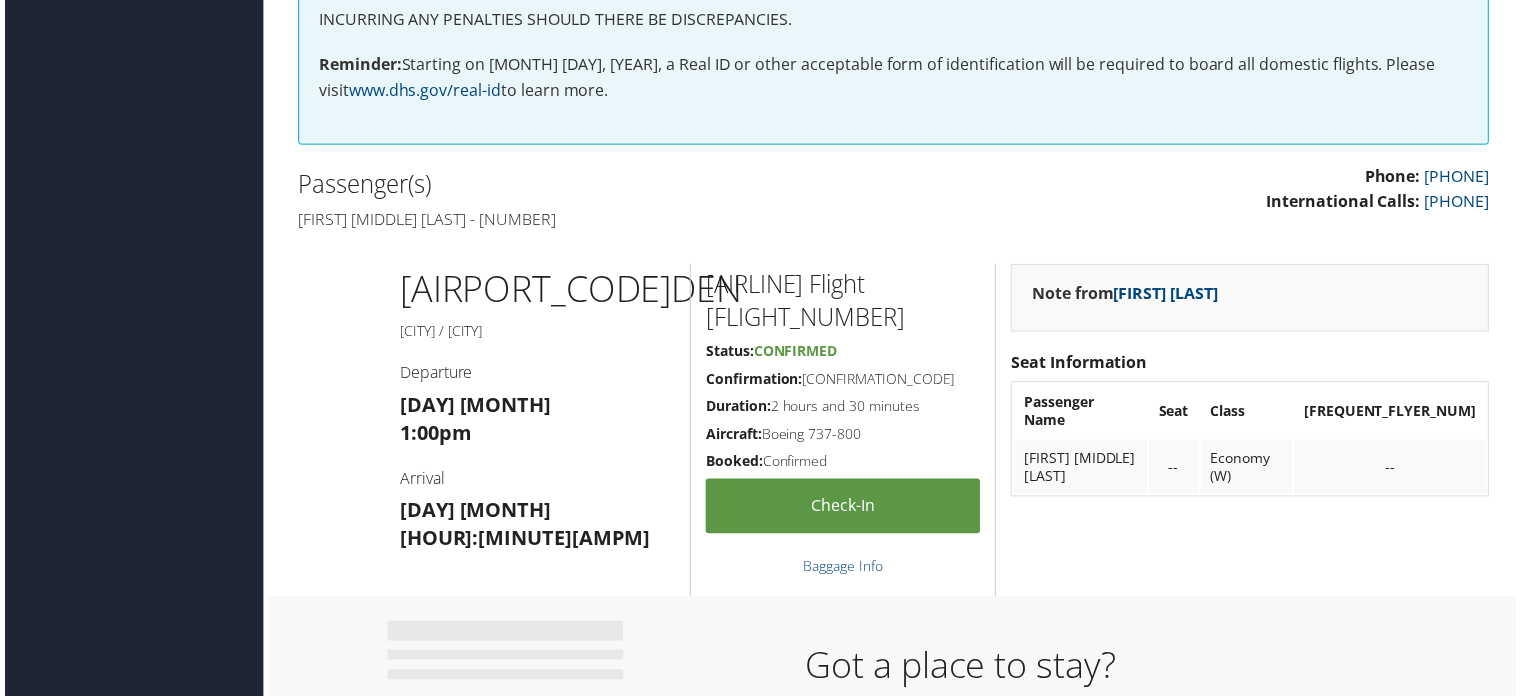 scroll, scrollTop: 364, scrollLeft: 0, axis: vertical 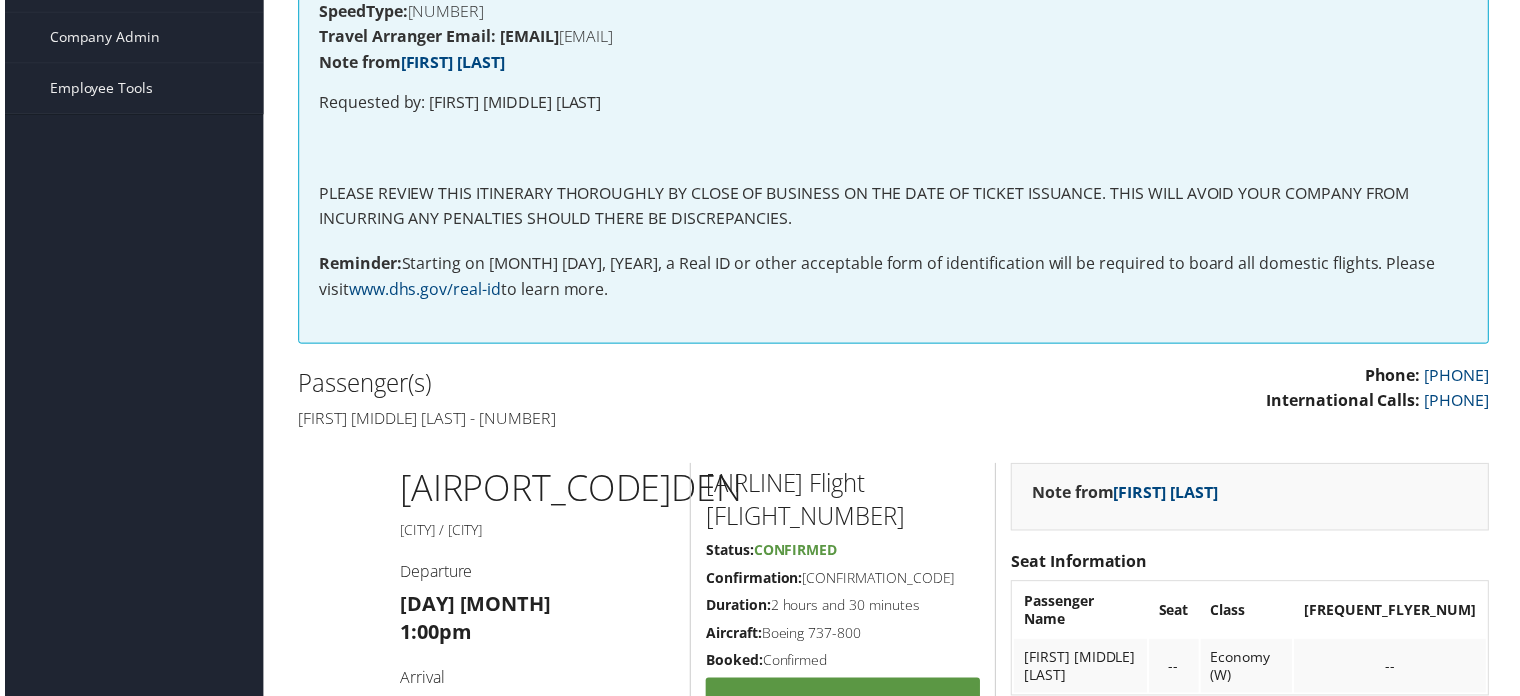 click on "[FIRST] [MIDDLE] [LAST] - [NUMBER]" at bounding box center [587, 421] 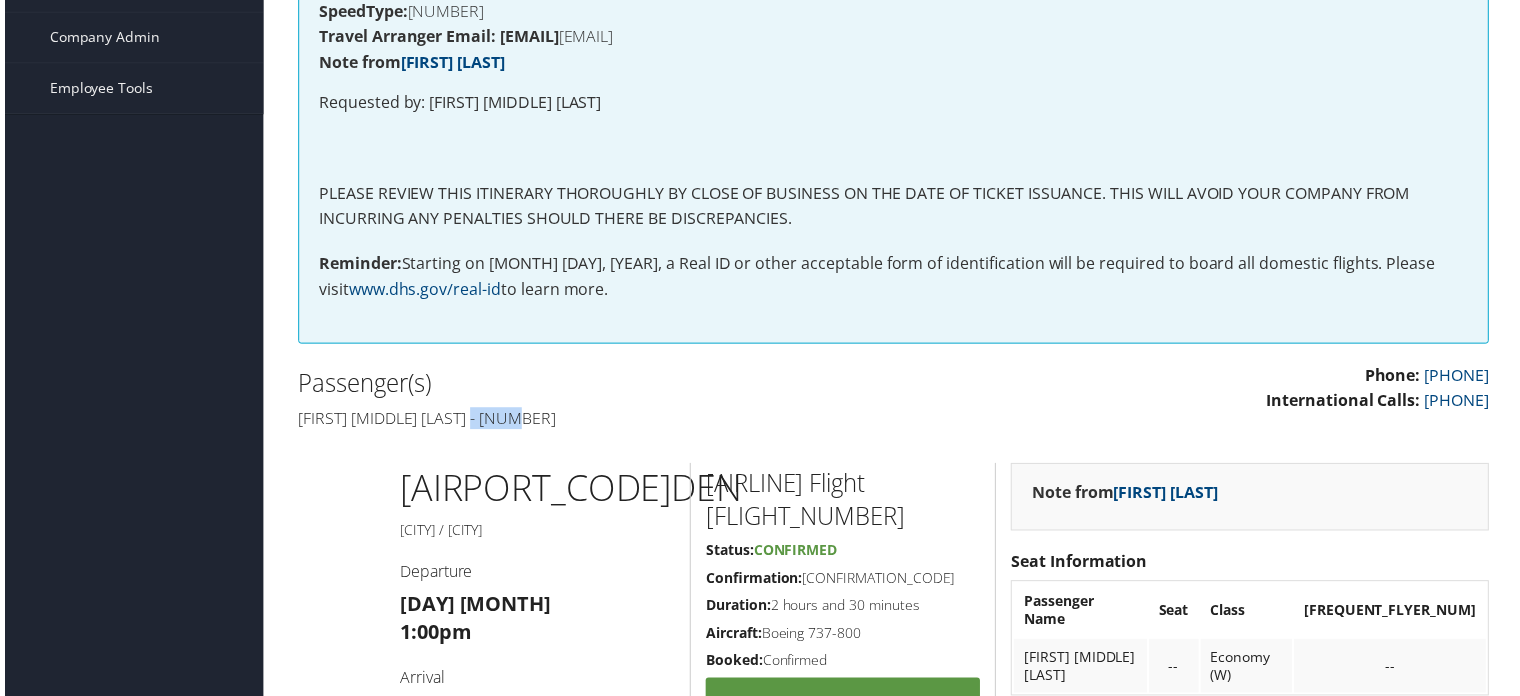 click on "[FIRST] [MIDDLE] [LAST] - [NUMBER]" at bounding box center [587, 421] 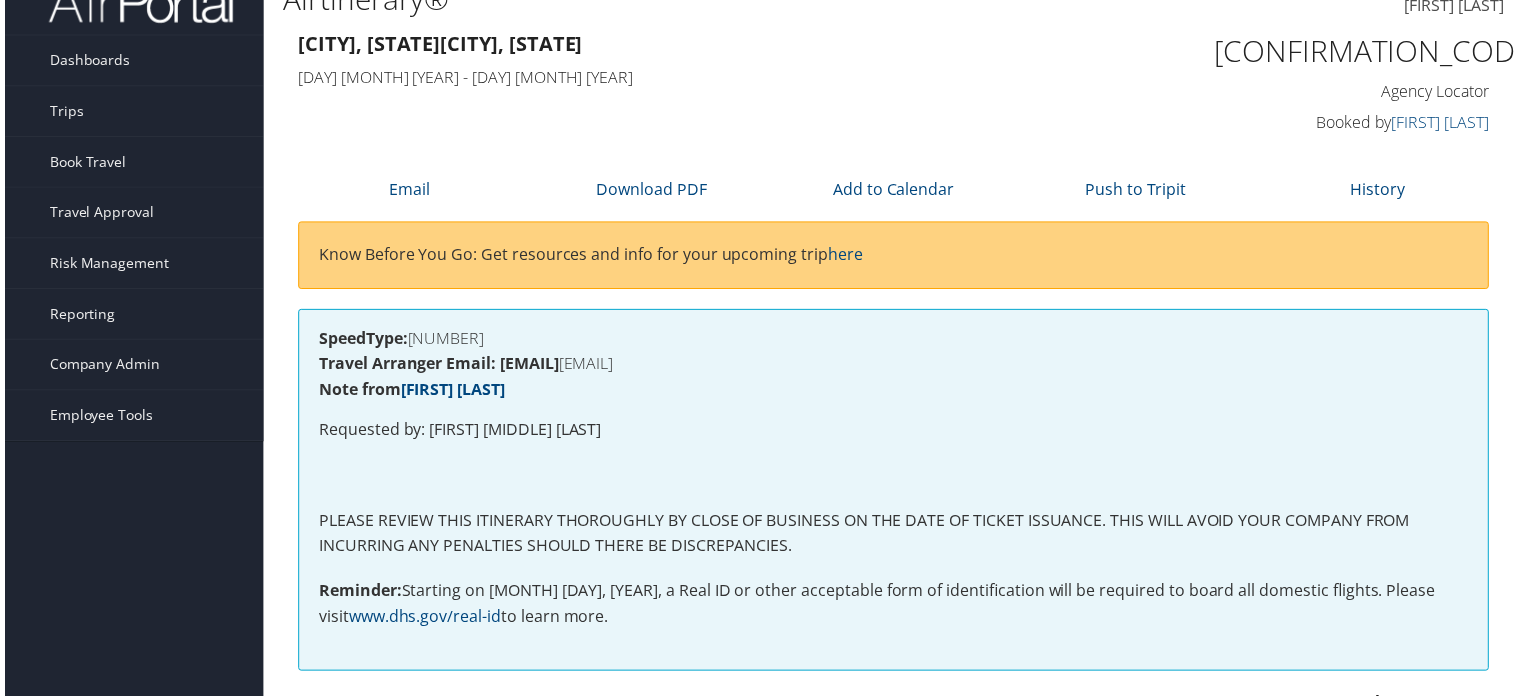 scroll, scrollTop: 0, scrollLeft: 0, axis: both 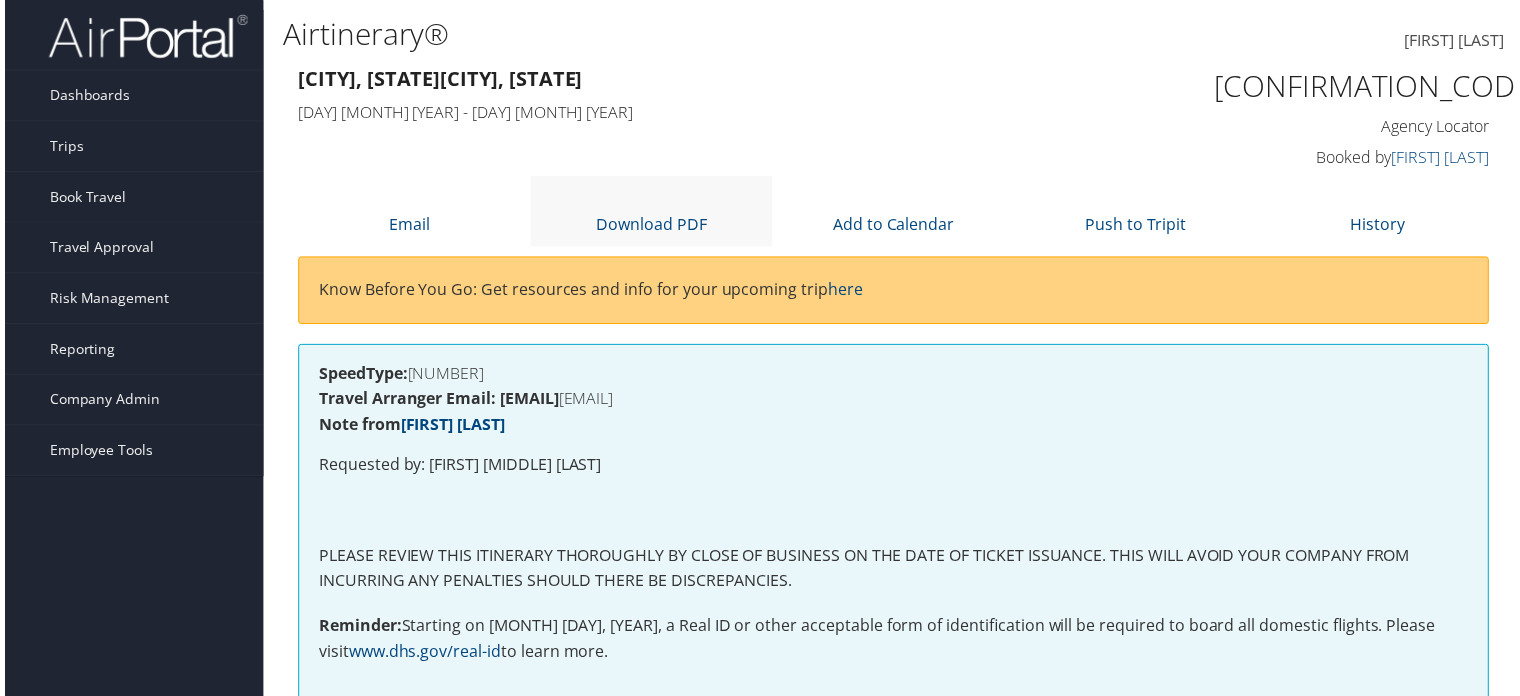 click on "Download PDF" at bounding box center (651, 212) 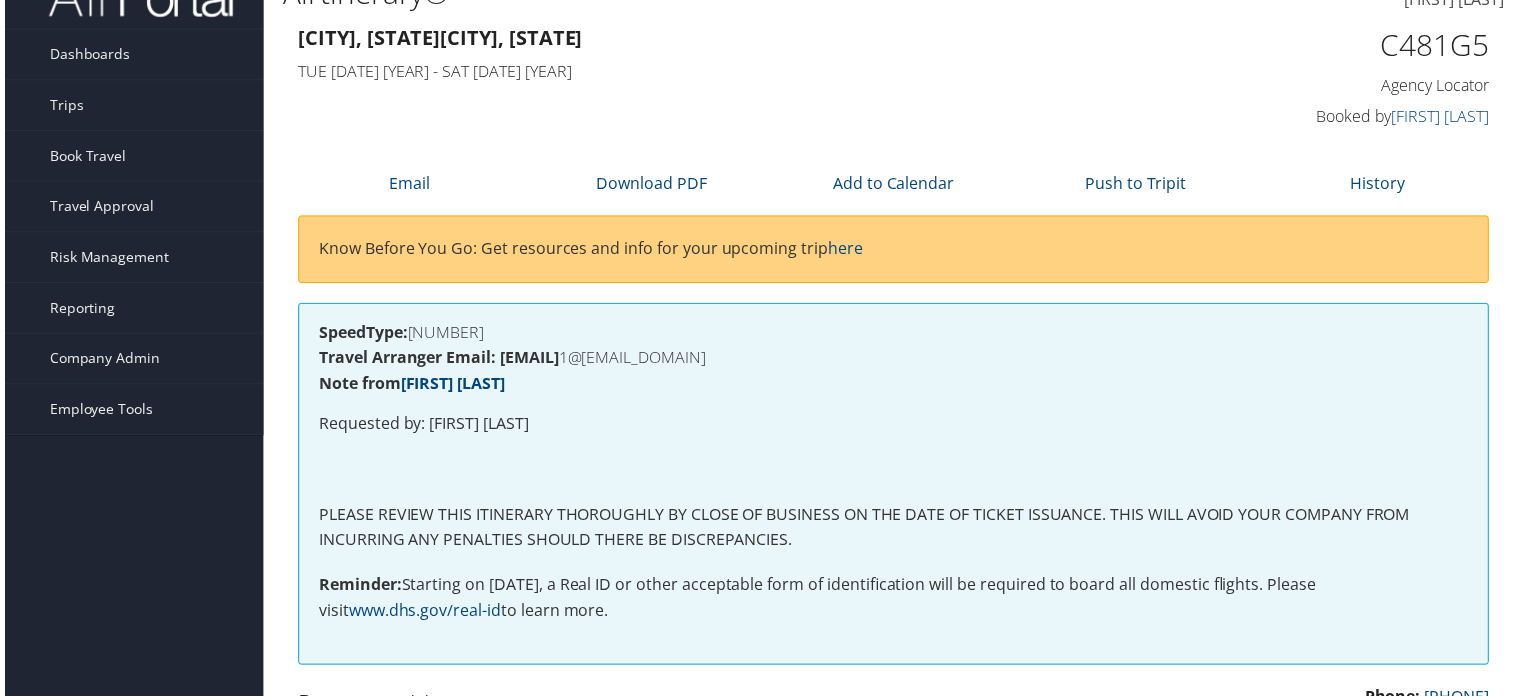 scroll, scrollTop: 0, scrollLeft: 0, axis: both 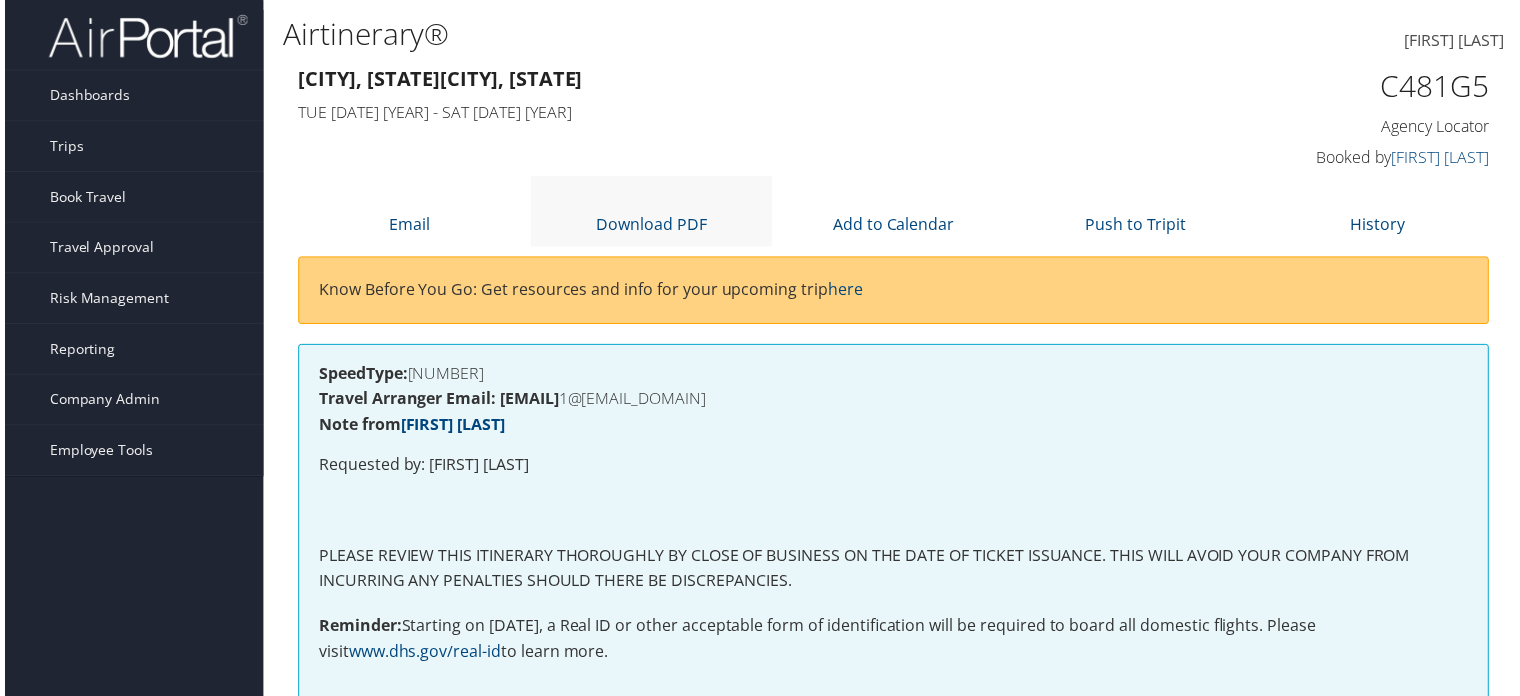 click on "Download PDF" at bounding box center [651, 212] 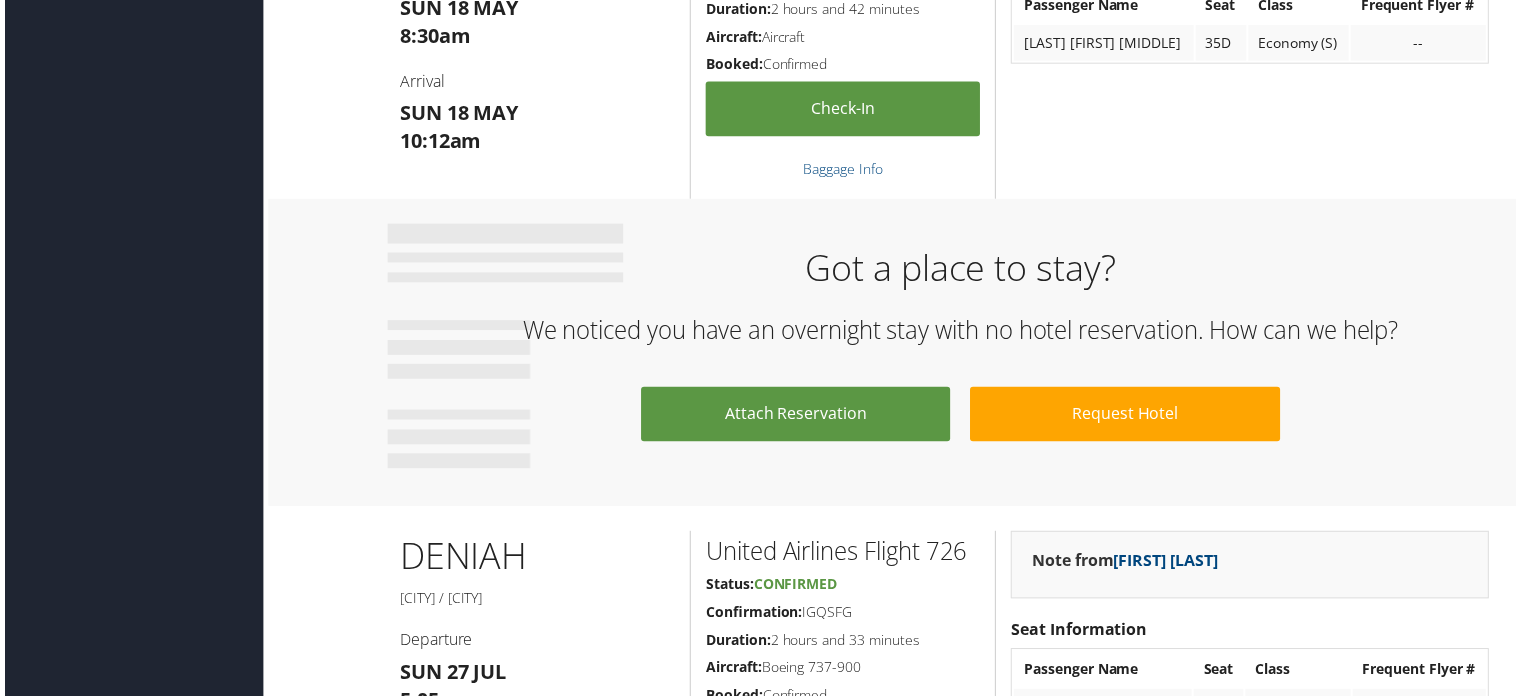 scroll, scrollTop: 0, scrollLeft: 0, axis: both 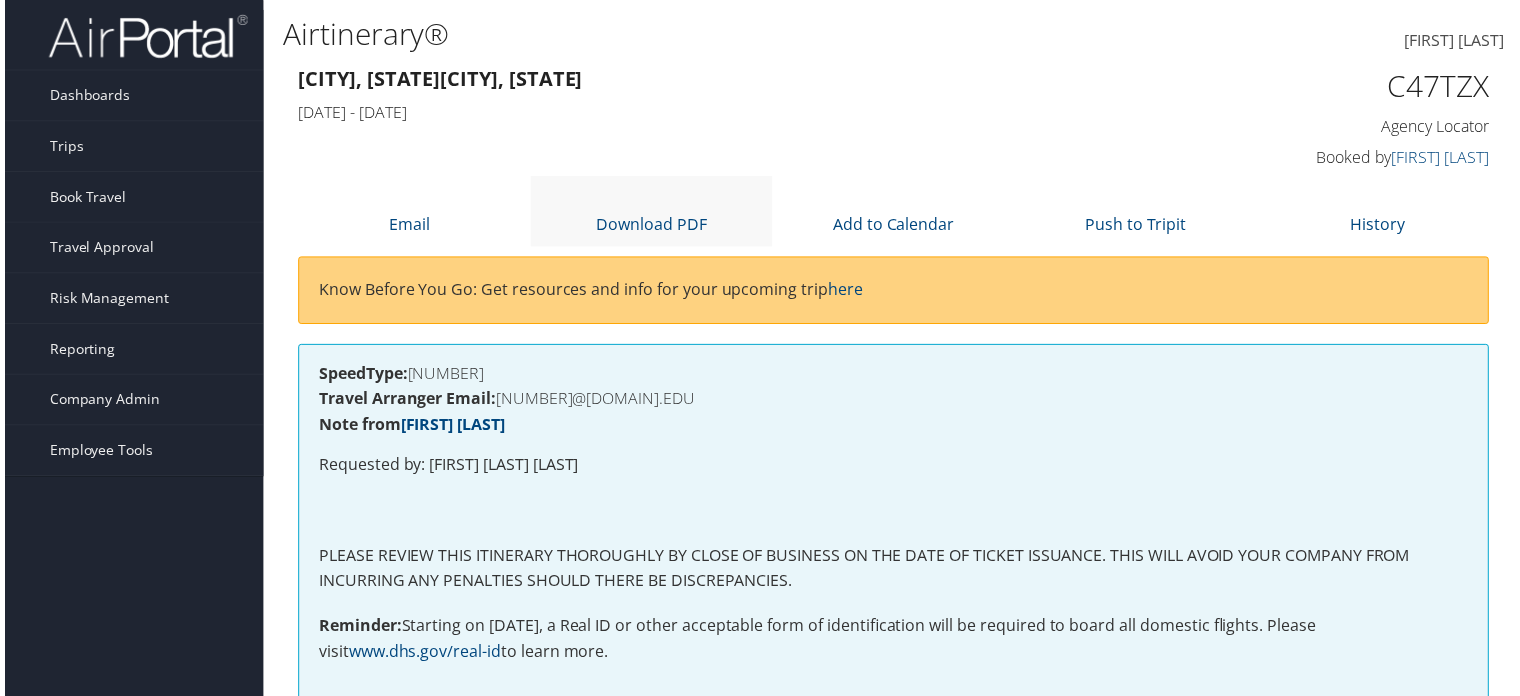 click on "Download PDF" at bounding box center [651, 212] 